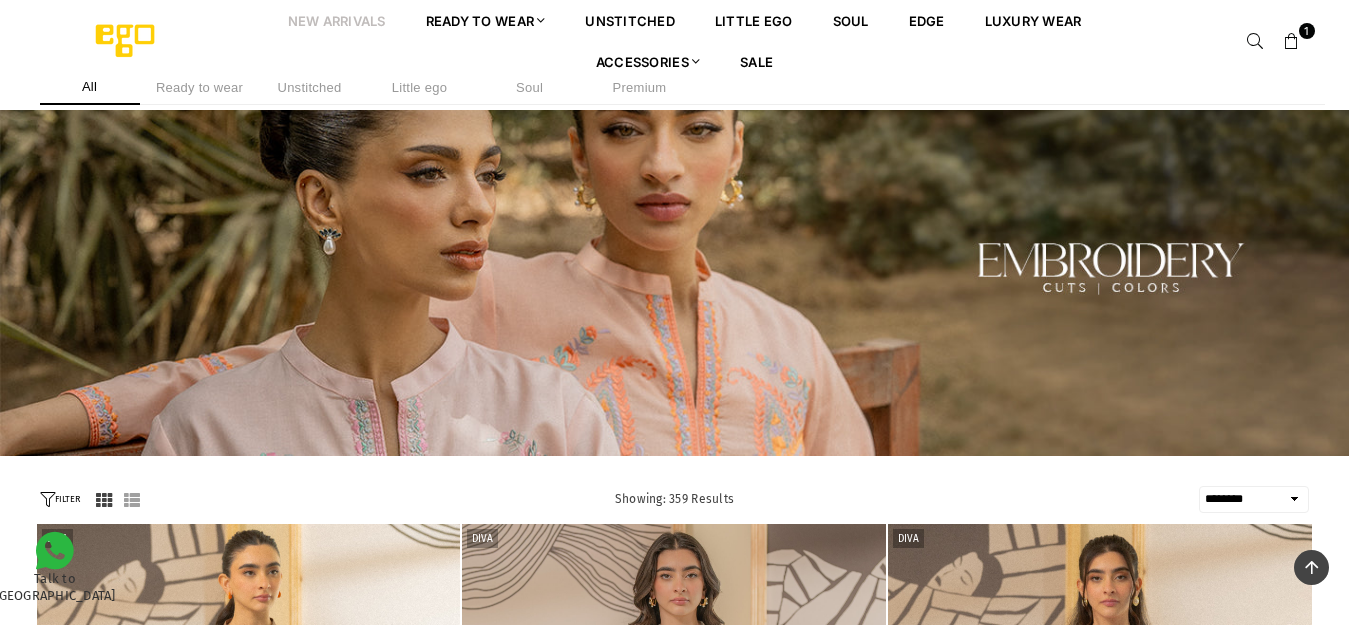 select on "******" 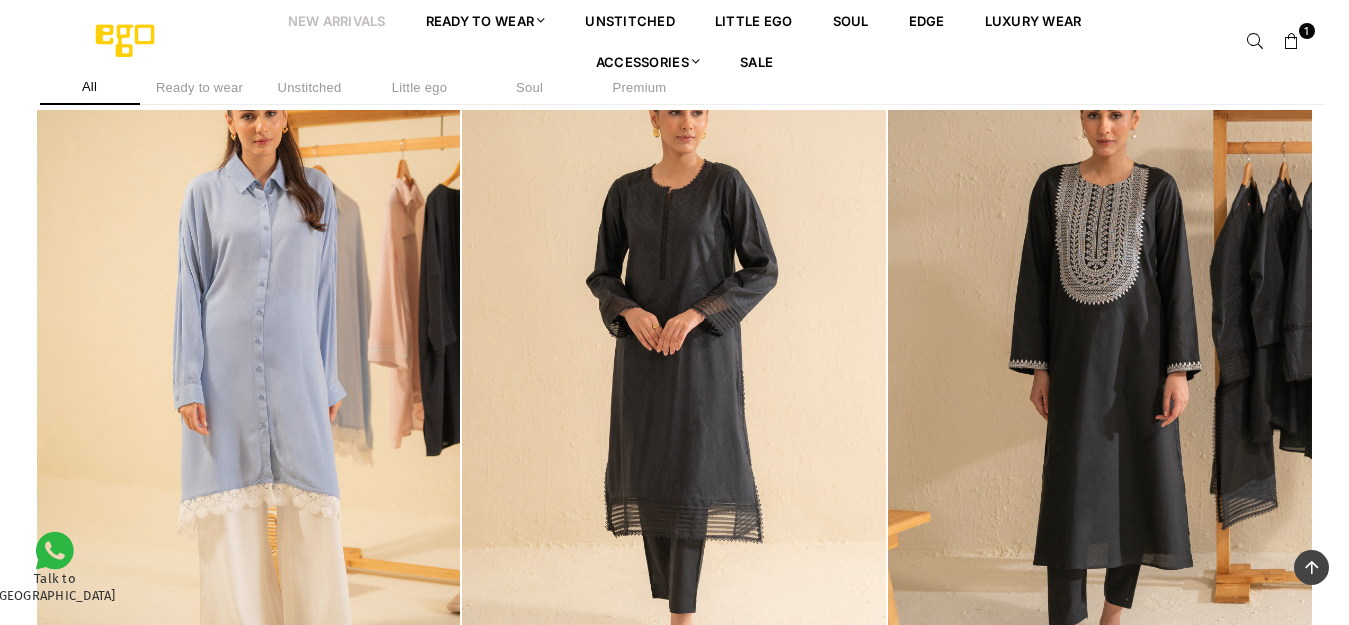 scroll, scrollTop: 0, scrollLeft: 0, axis: both 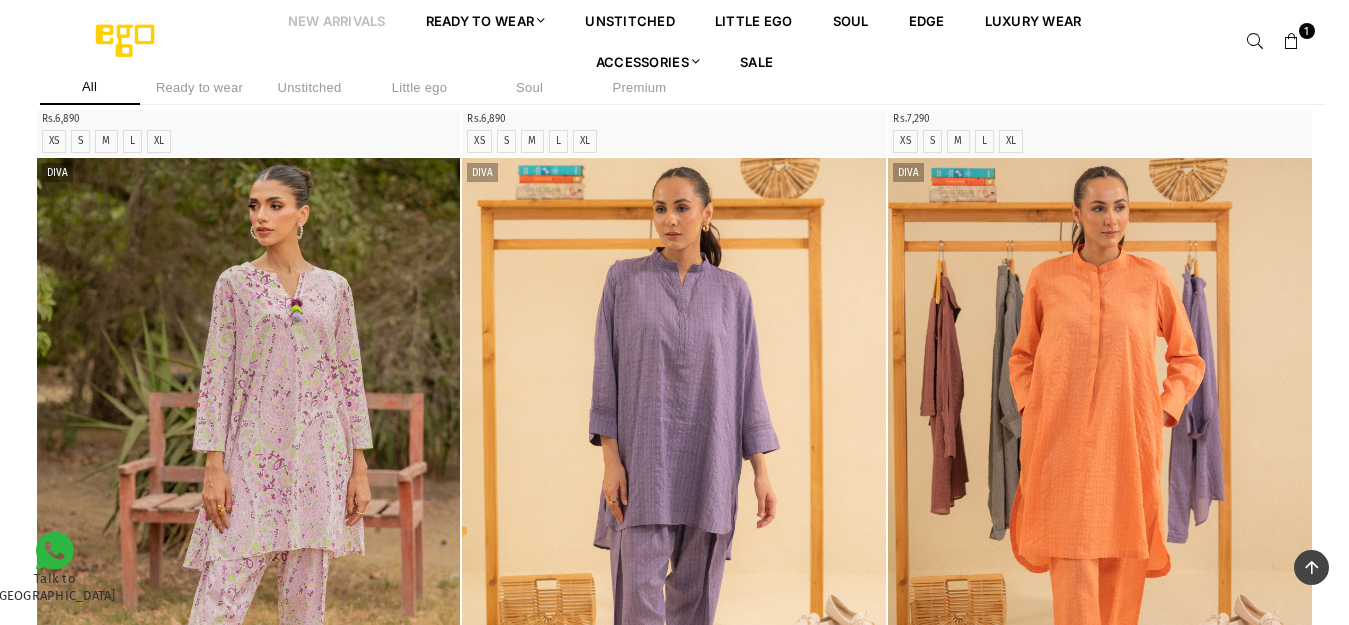 click at bounding box center [674, 476] 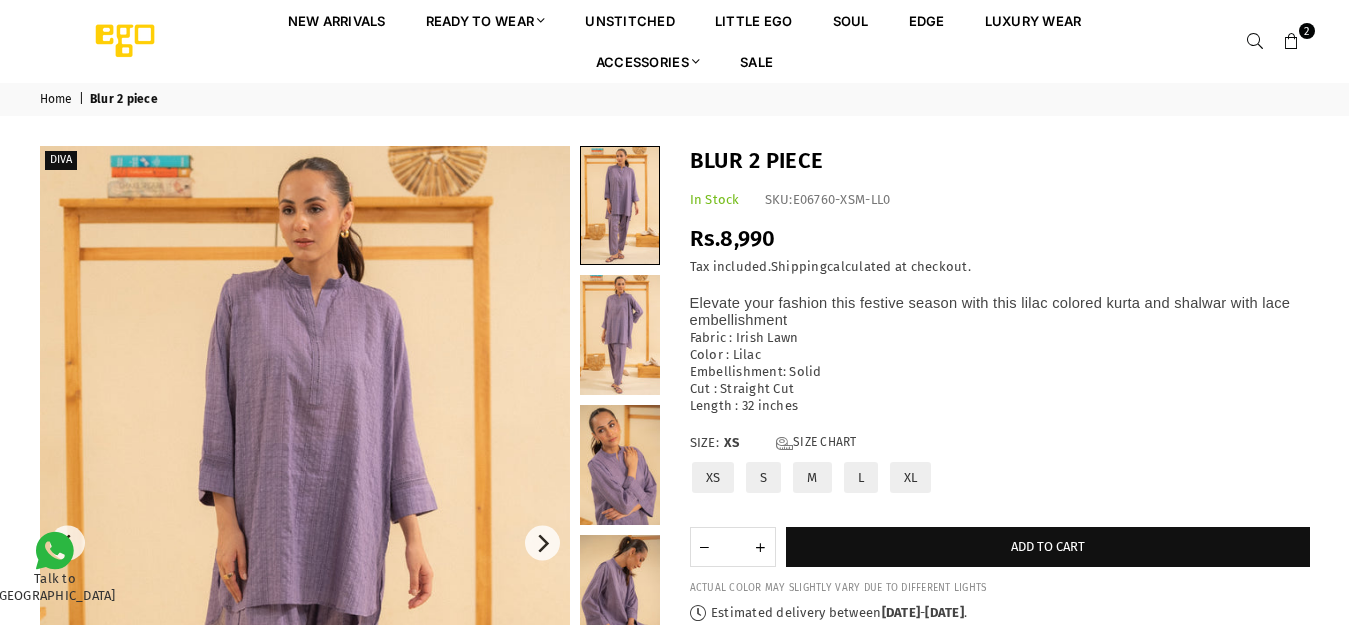 scroll, scrollTop: 0, scrollLeft: 0, axis: both 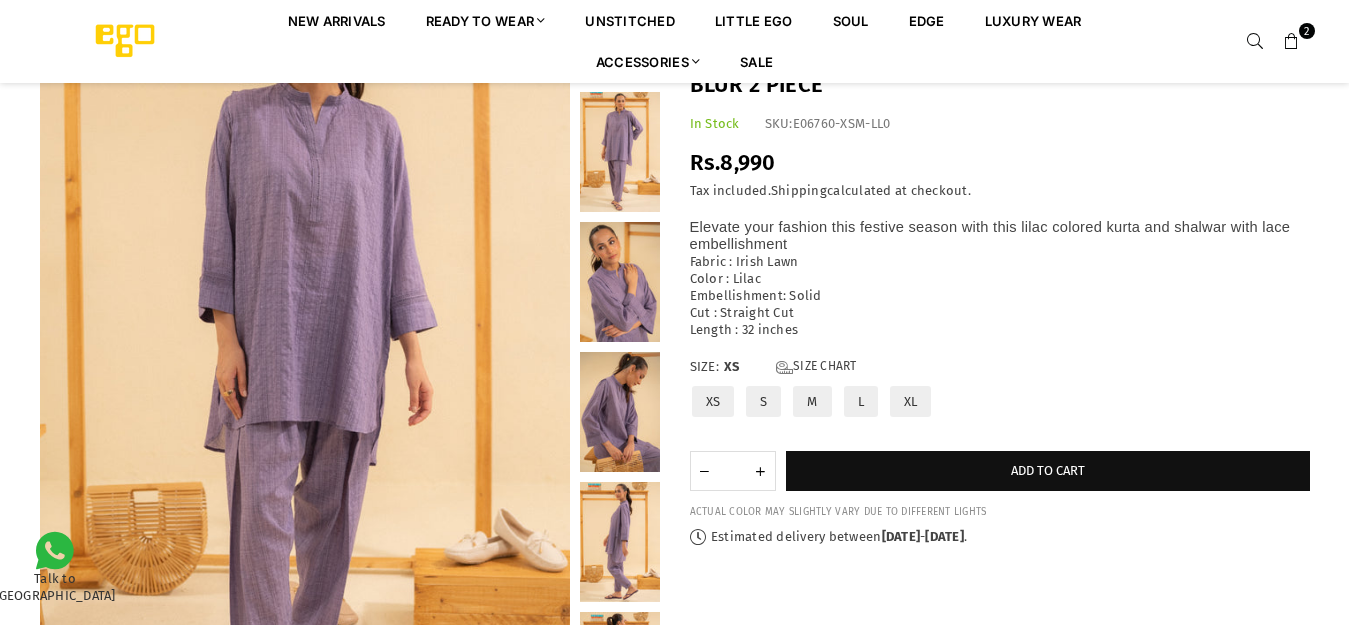 click at bounding box center [620, 282] 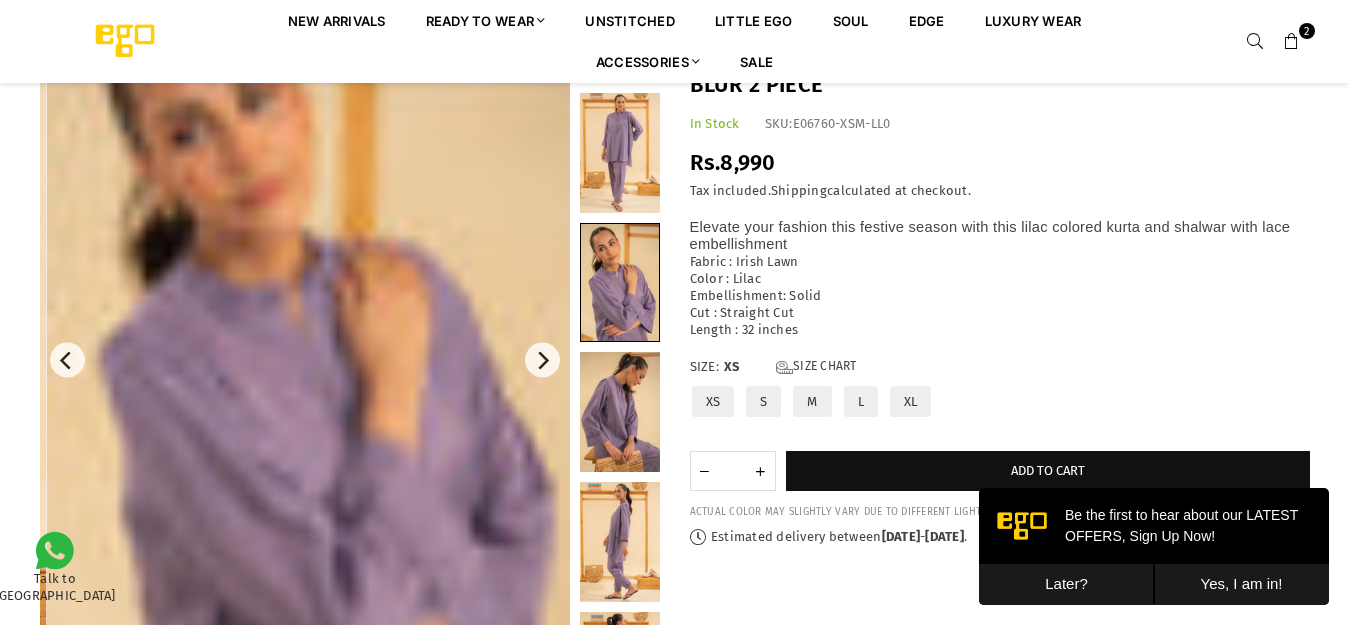 scroll, scrollTop: 0, scrollLeft: 0, axis: both 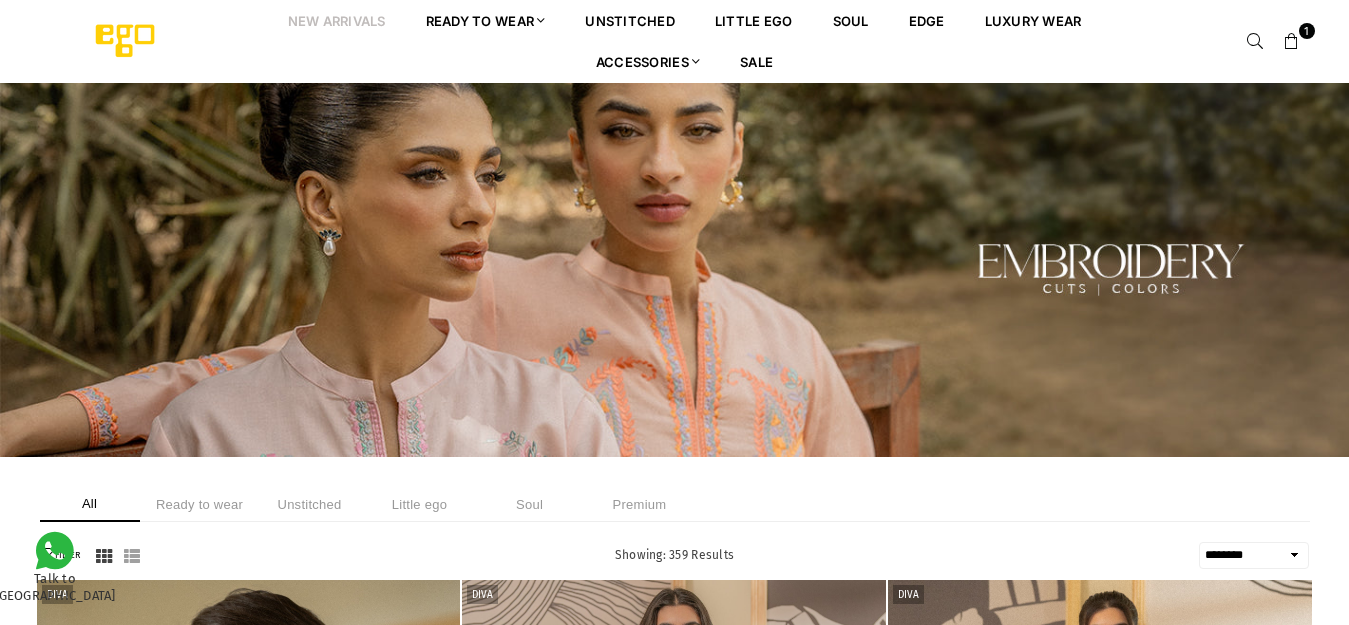select on "******" 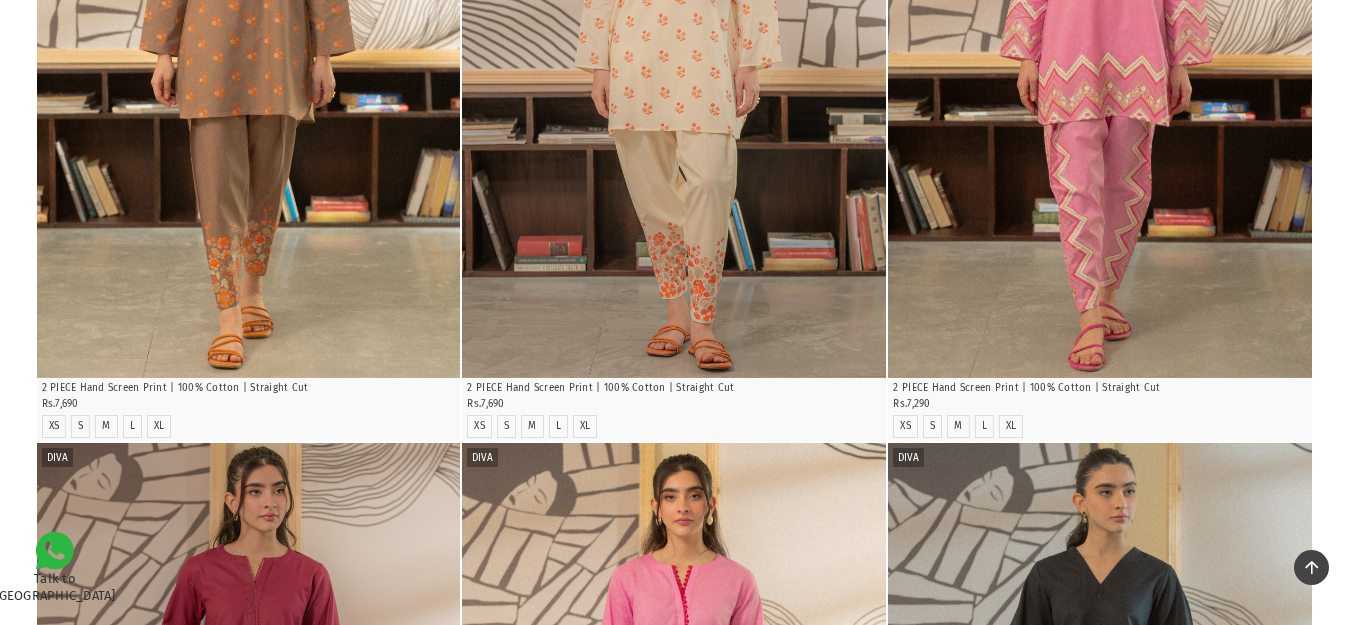 scroll, scrollTop: 0, scrollLeft: 0, axis: both 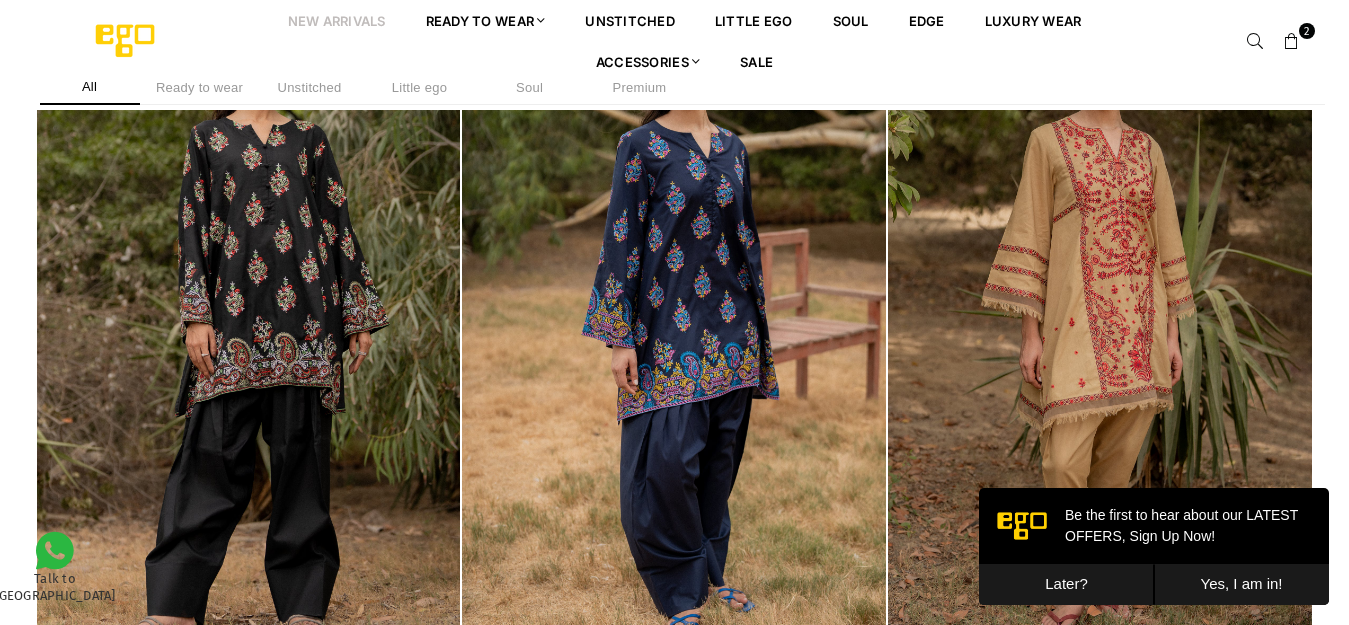 click on "2" at bounding box center (1307, 31) 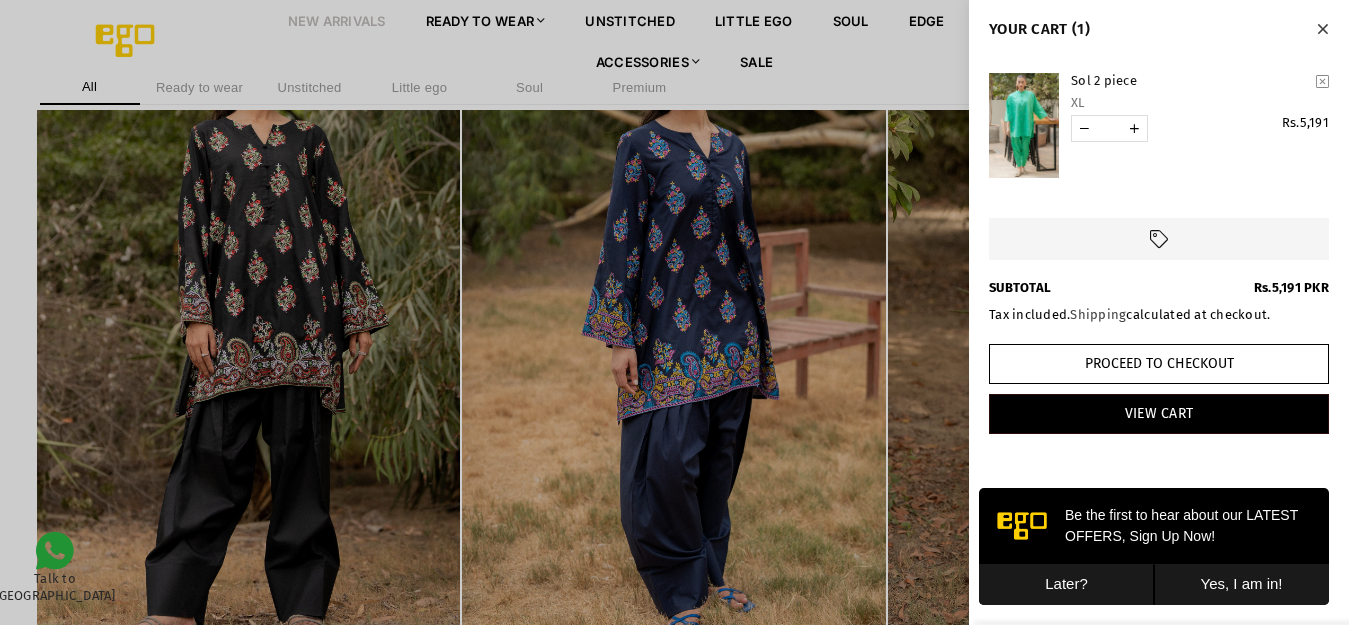click on "Later?" at bounding box center (1066, 584) 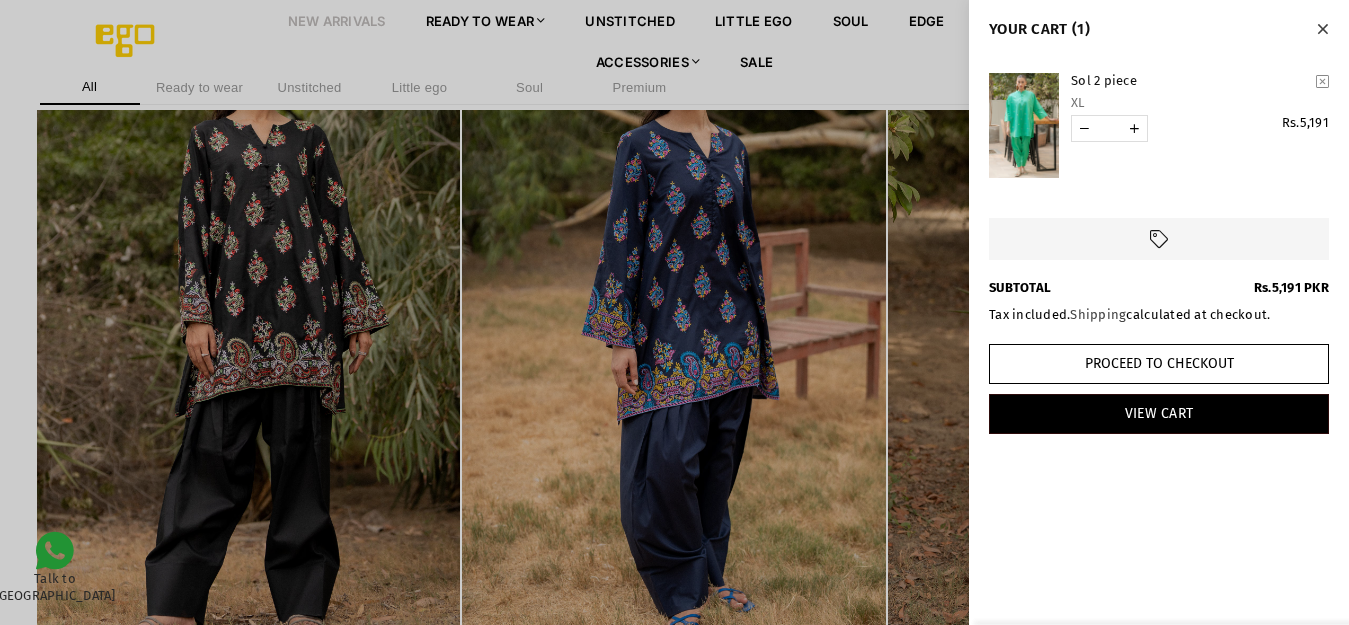 click at bounding box center [674, 312] 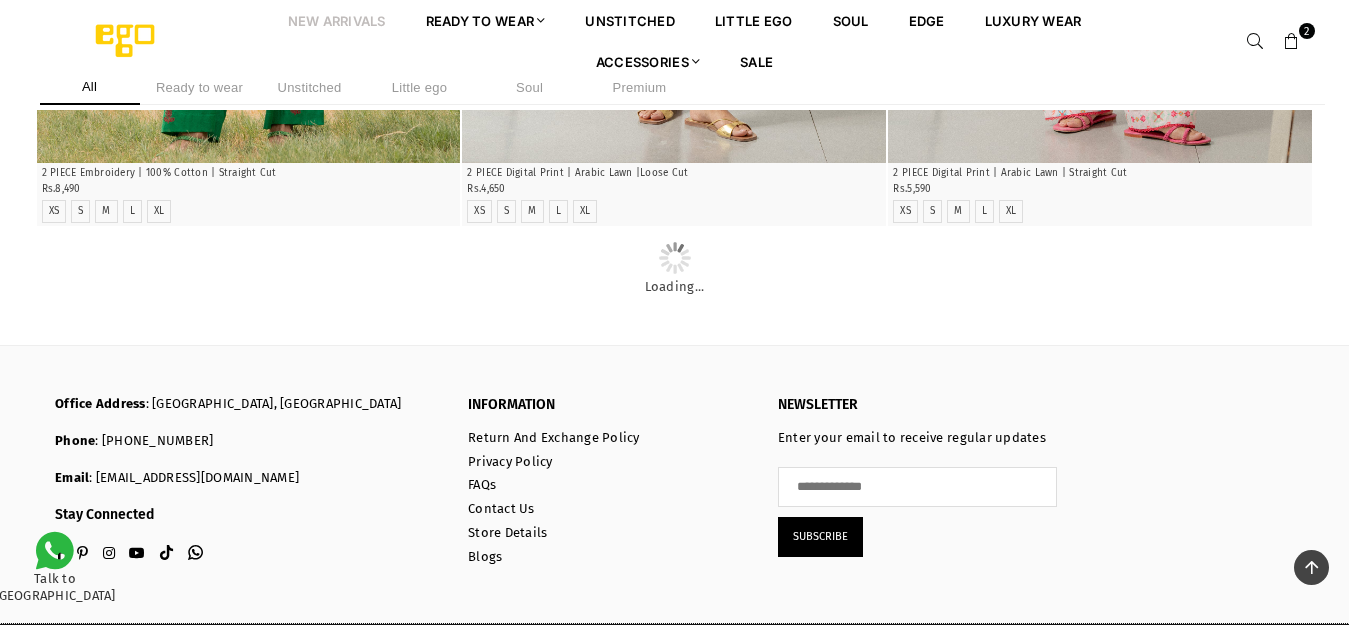 scroll, scrollTop: 5482, scrollLeft: 0, axis: vertical 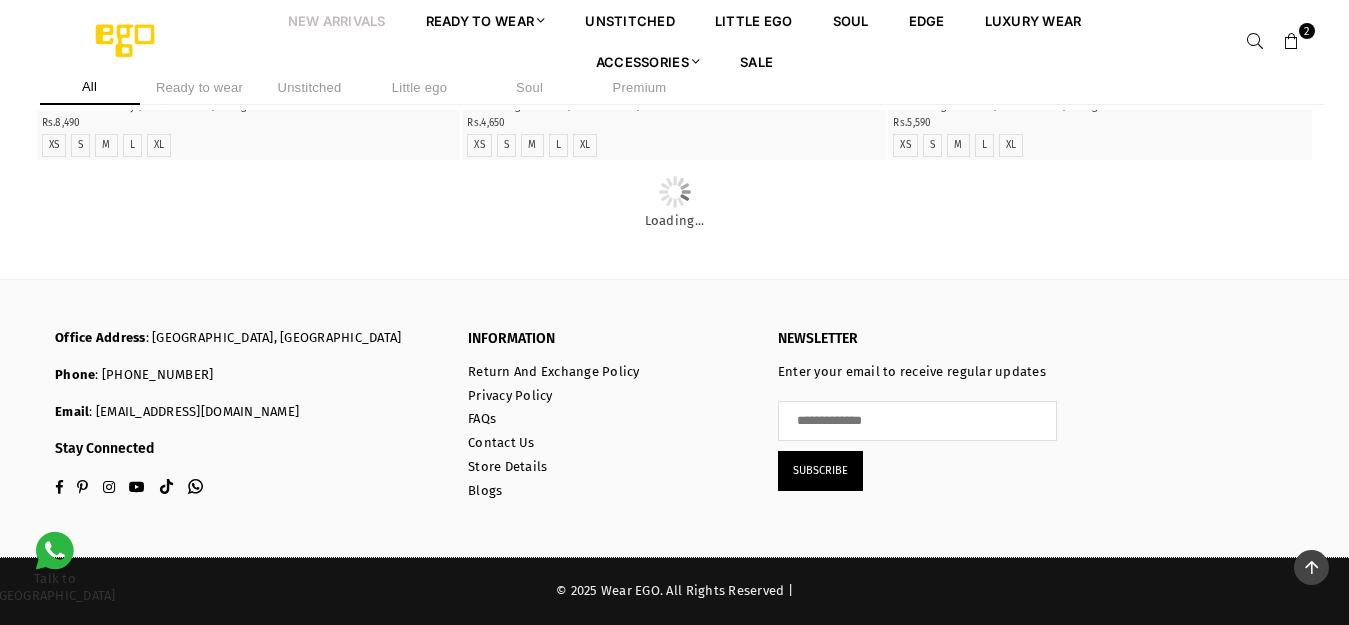 click on "2" at bounding box center [1292, 41] 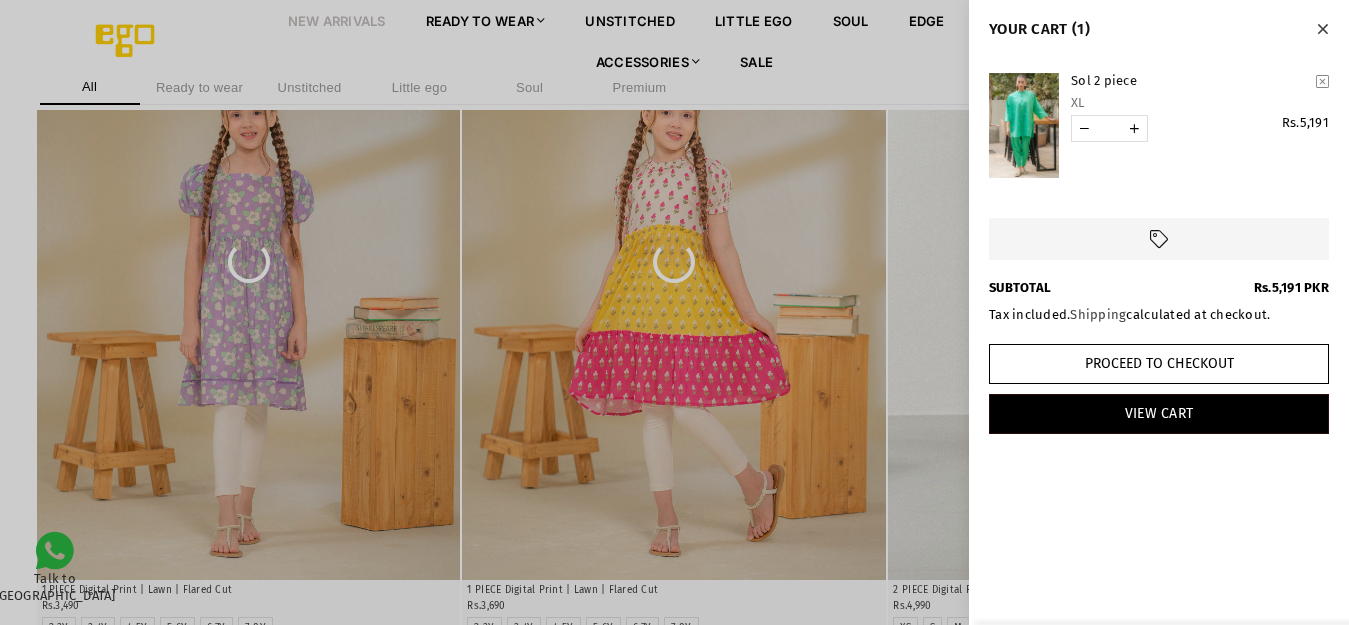 scroll, scrollTop: 5482, scrollLeft: 0, axis: vertical 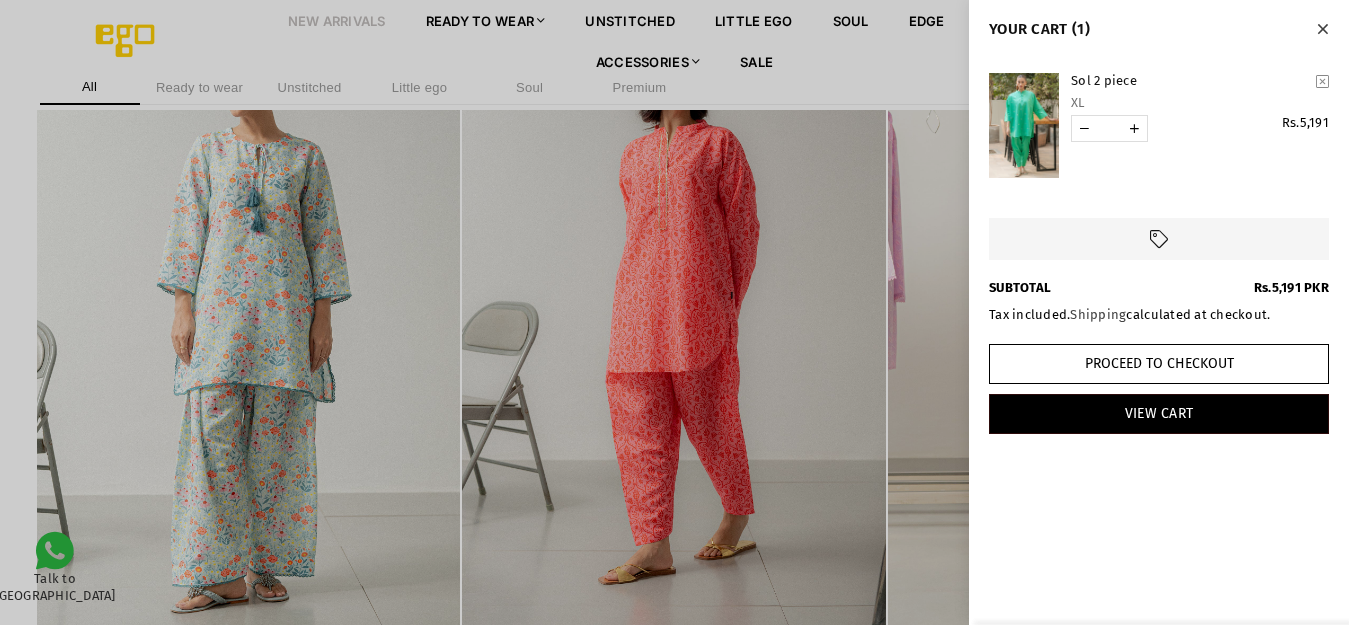 click at bounding box center (674, 312) 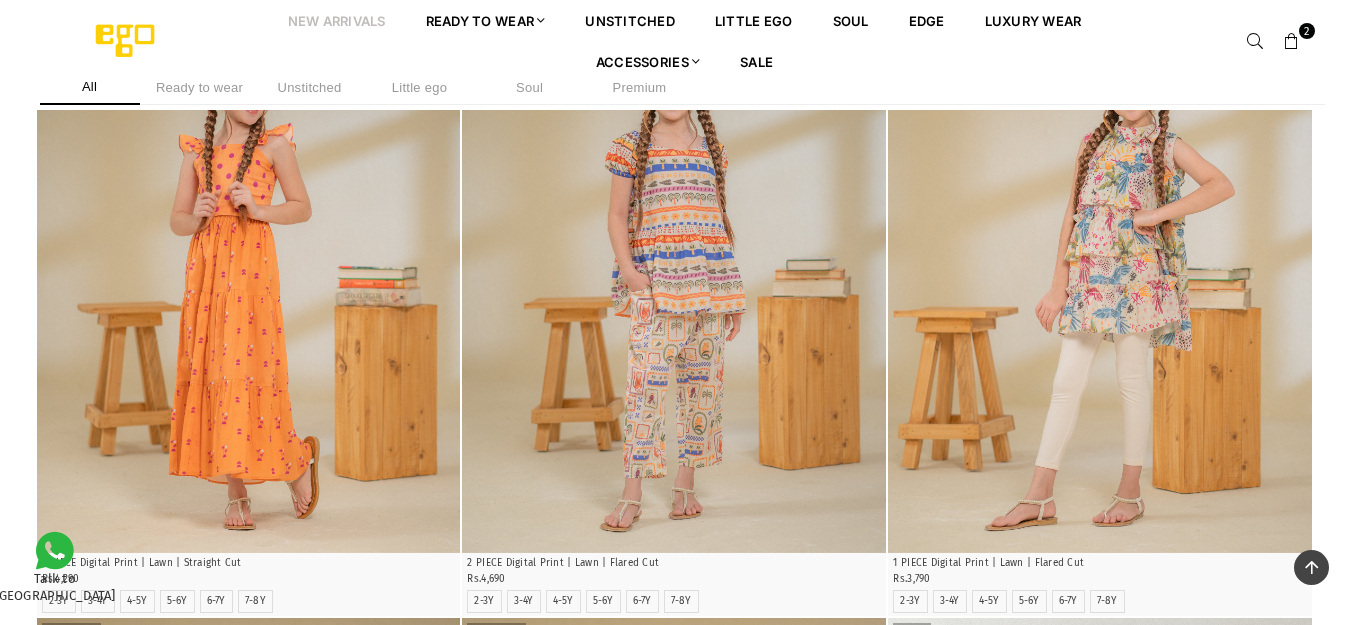 scroll, scrollTop: 6582, scrollLeft: 0, axis: vertical 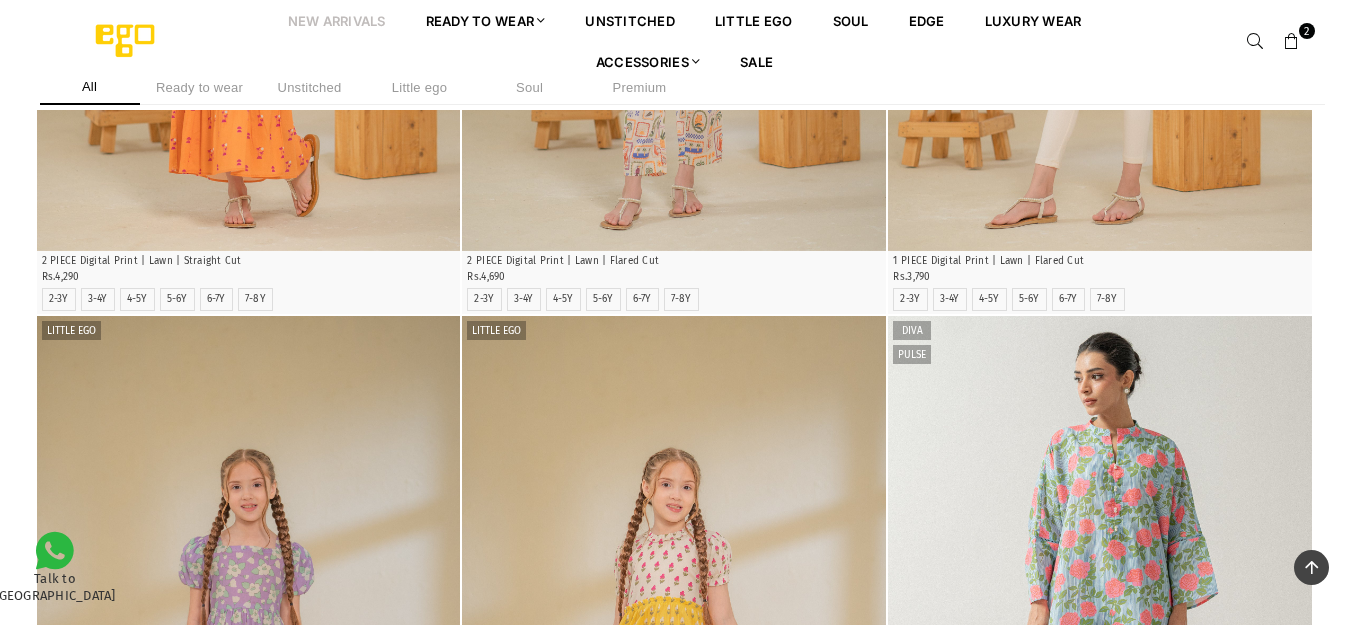 click on "New Arrivals" at bounding box center (337, 20) 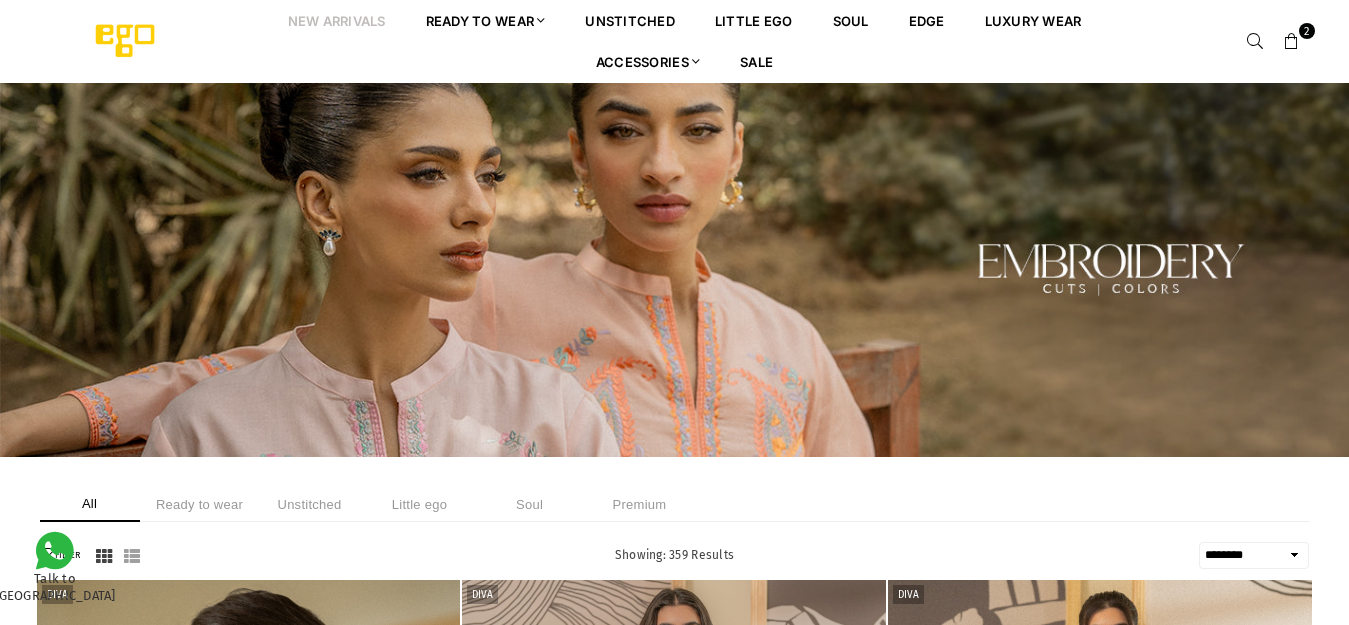 select on "******" 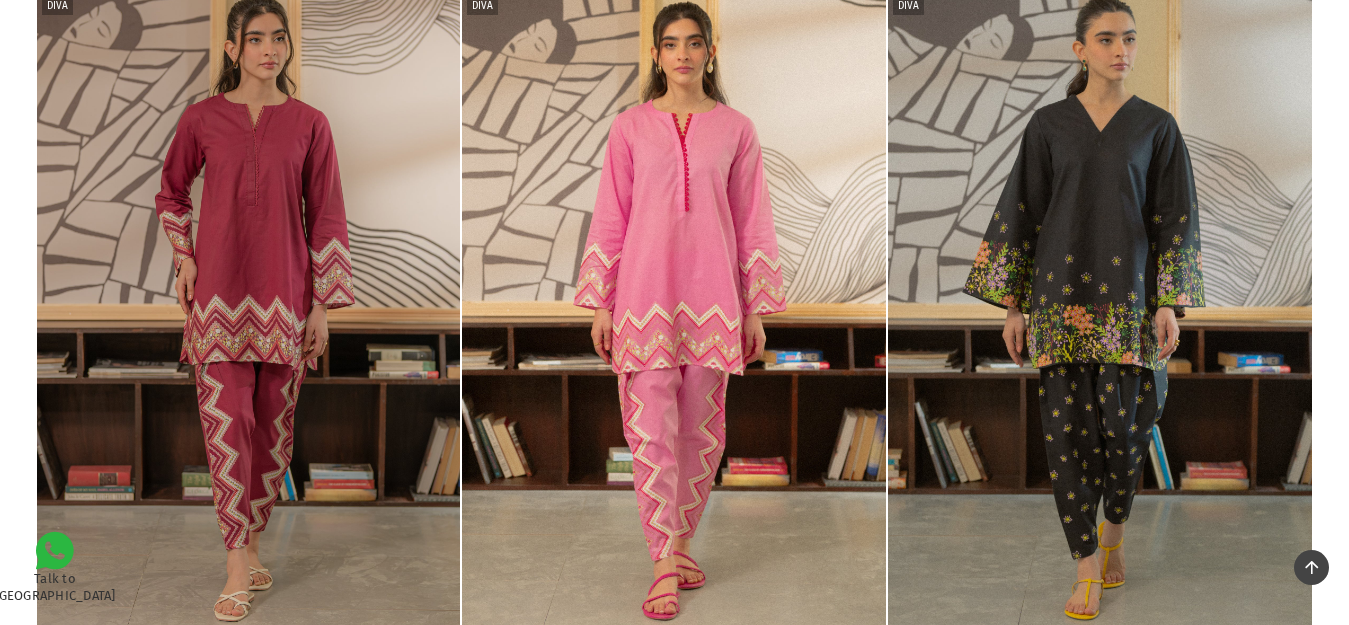 scroll, scrollTop: 0, scrollLeft: 0, axis: both 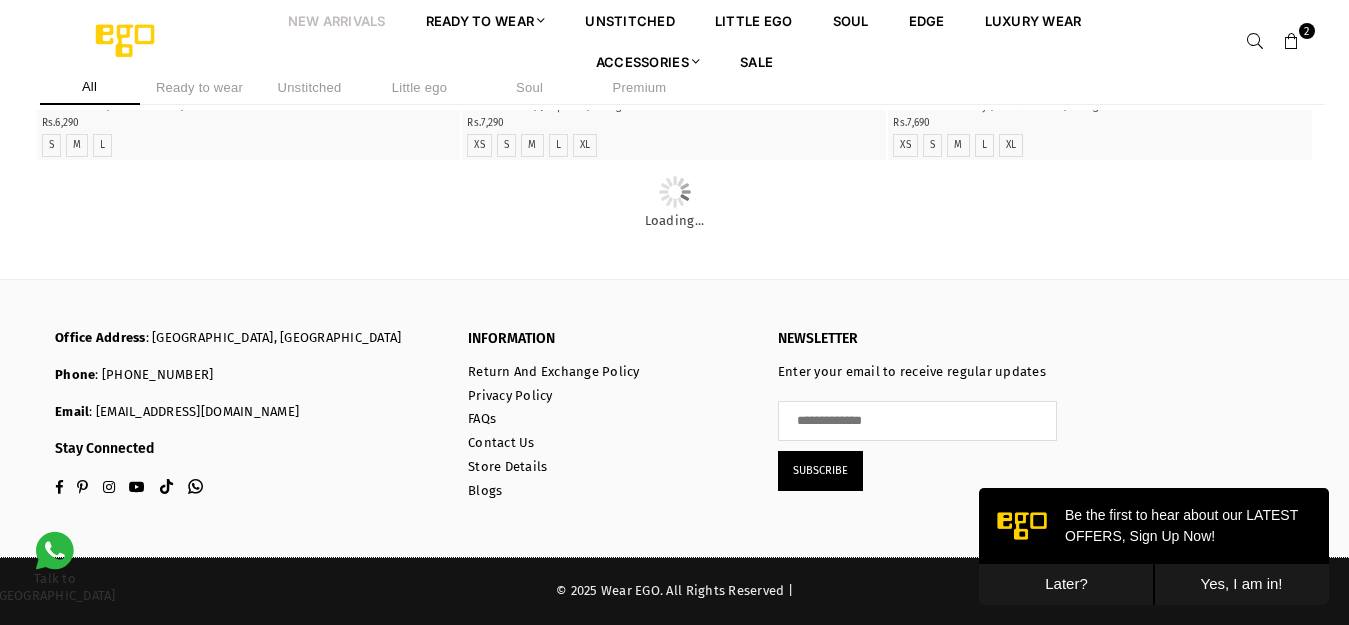 click at bounding box center (674, -922) 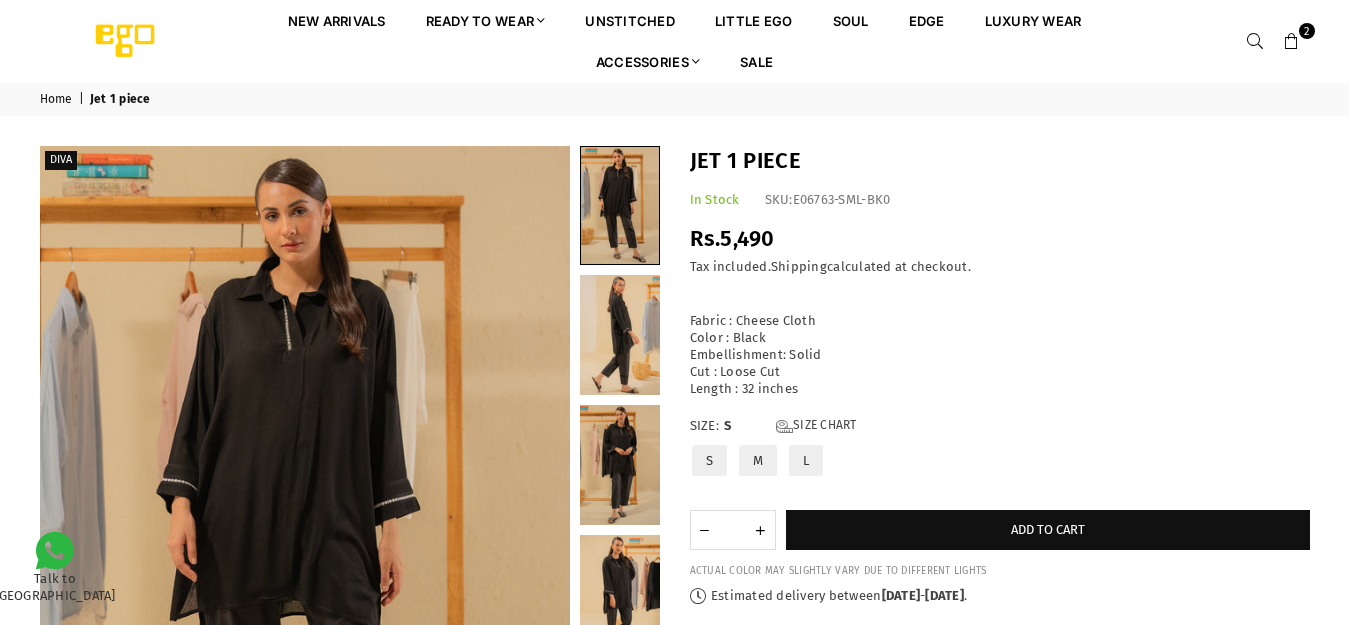 scroll, scrollTop: 0, scrollLeft: 0, axis: both 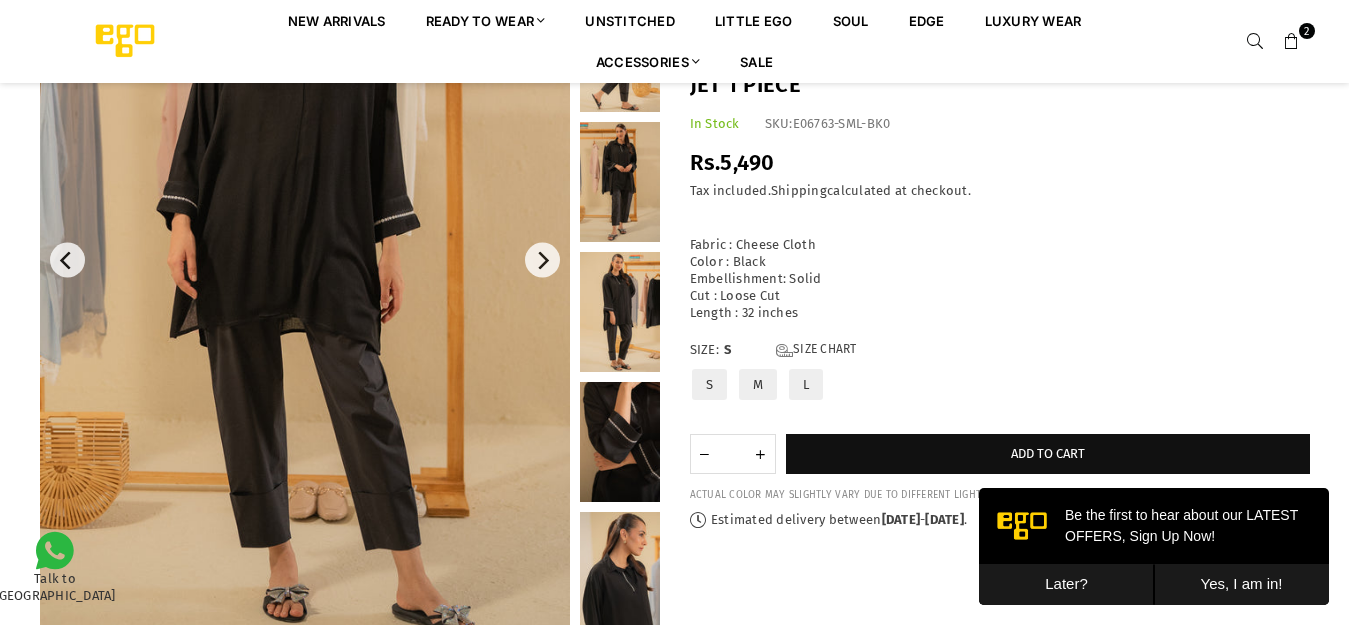 click at bounding box center (620, 442) 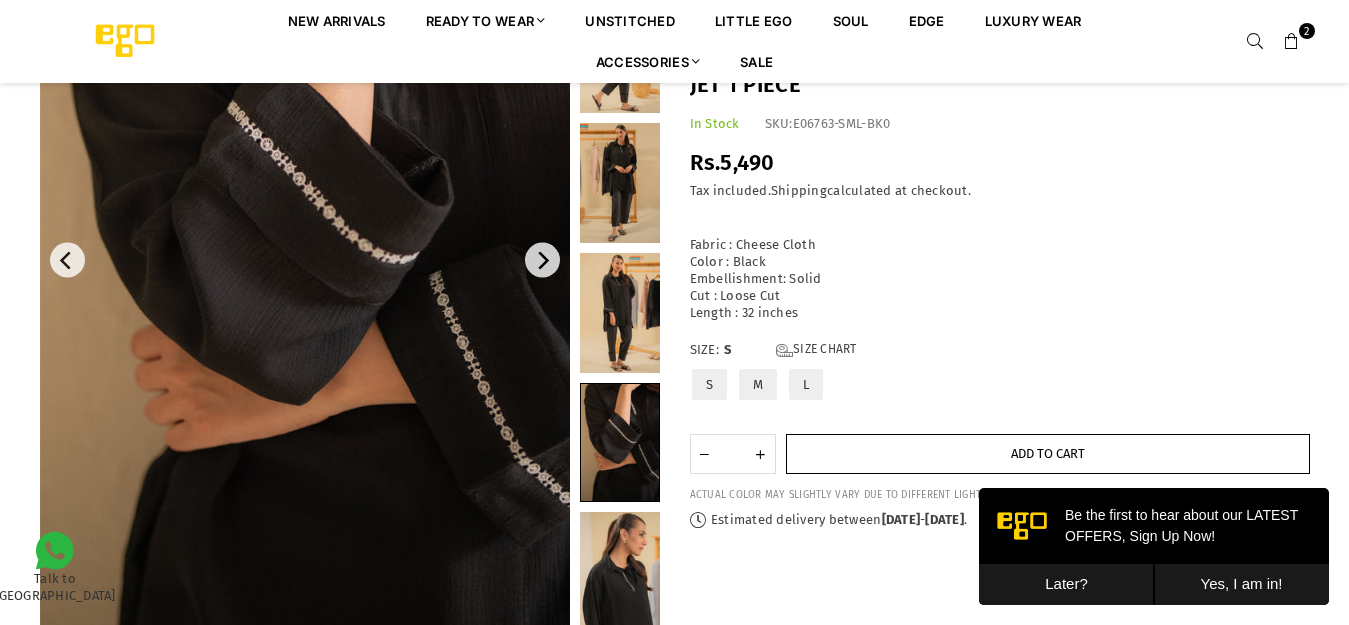 click on "Add to cart" at bounding box center (1048, 454) 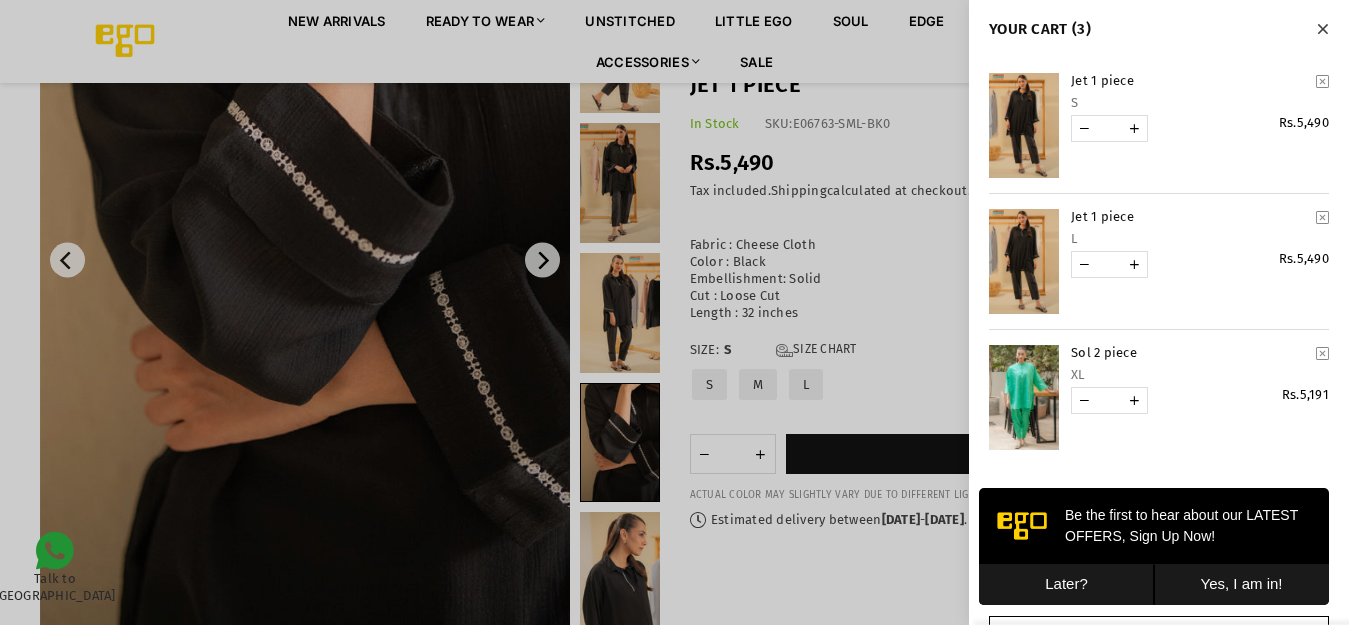 click at bounding box center [1322, 81] 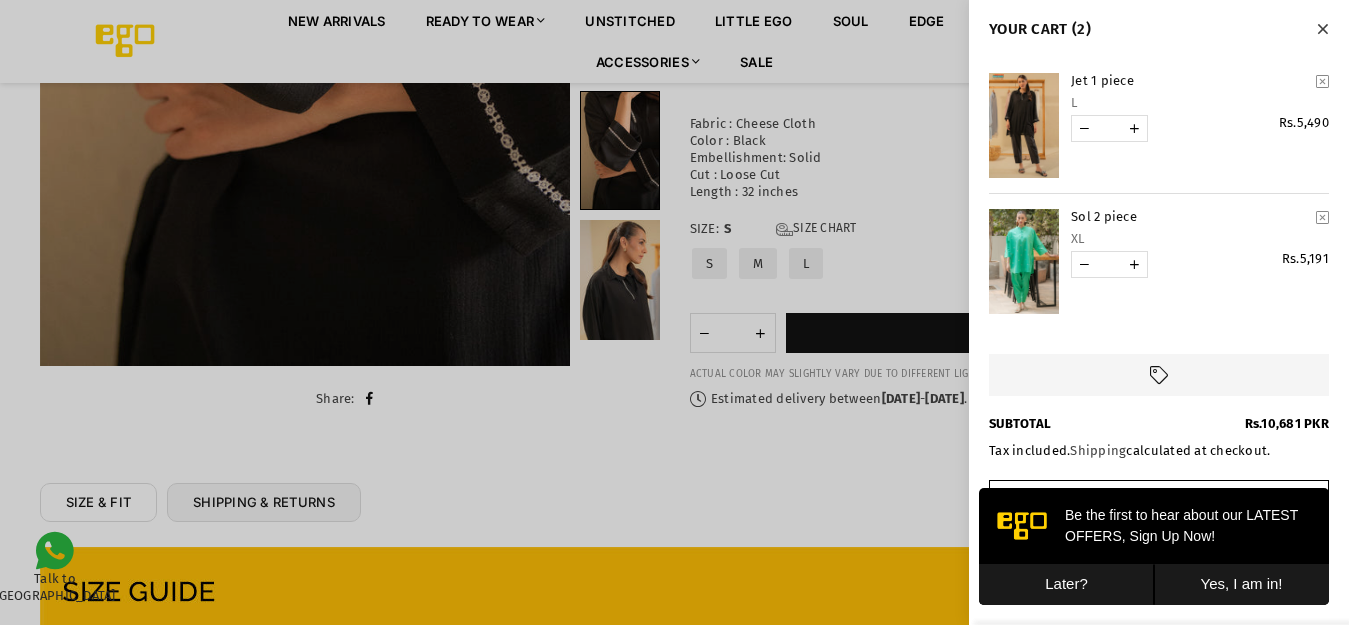 scroll, scrollTop: 582, scrollLeft: 0, axis: vertical 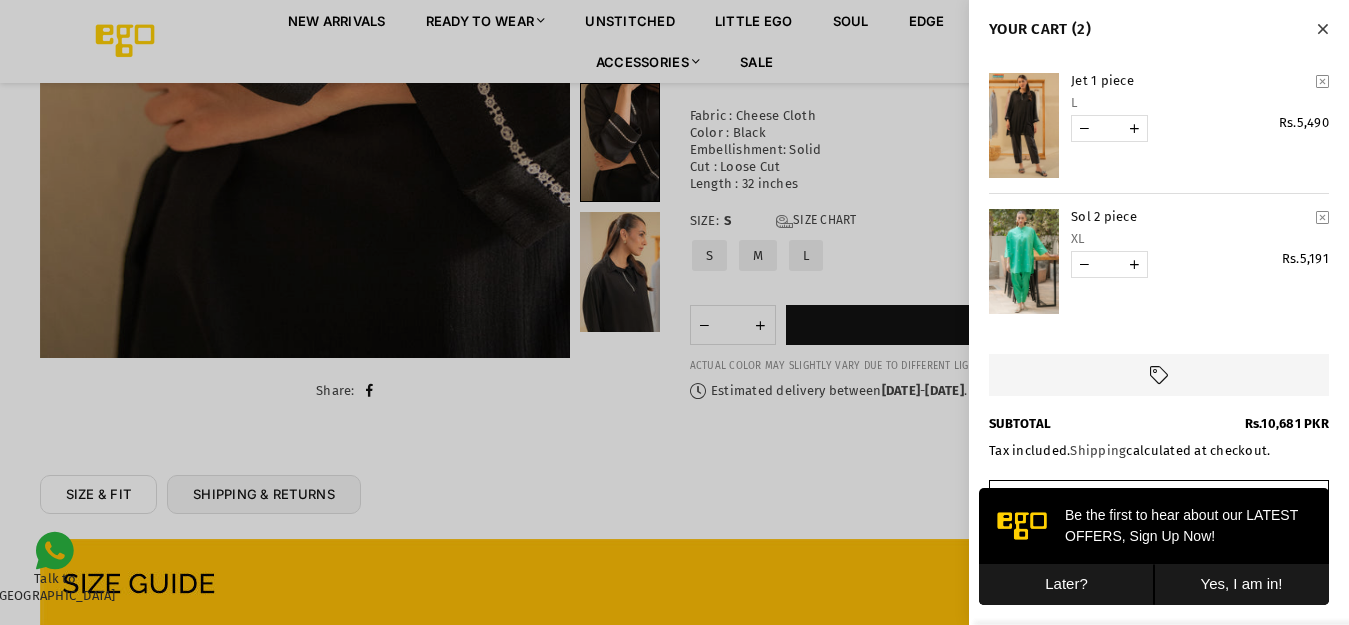 click on "Later?" at bounding box center [1066, 584] 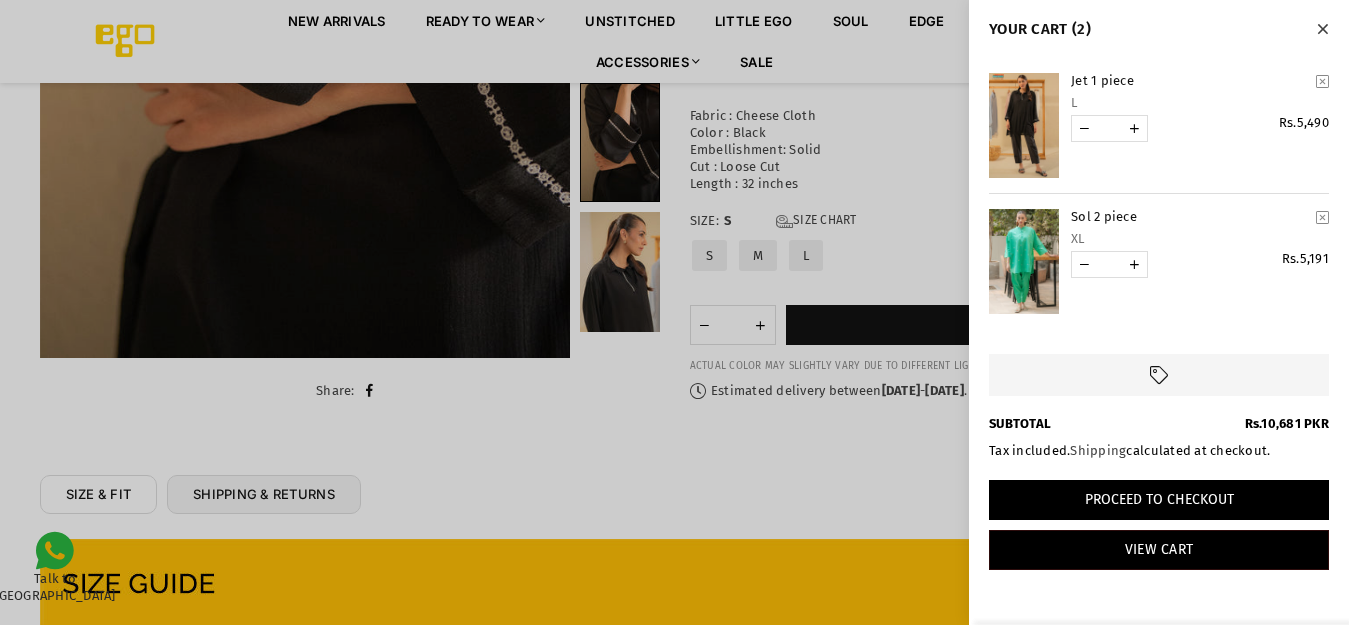click on "Proceed to Checkout" at bounding box center [1159, 500] 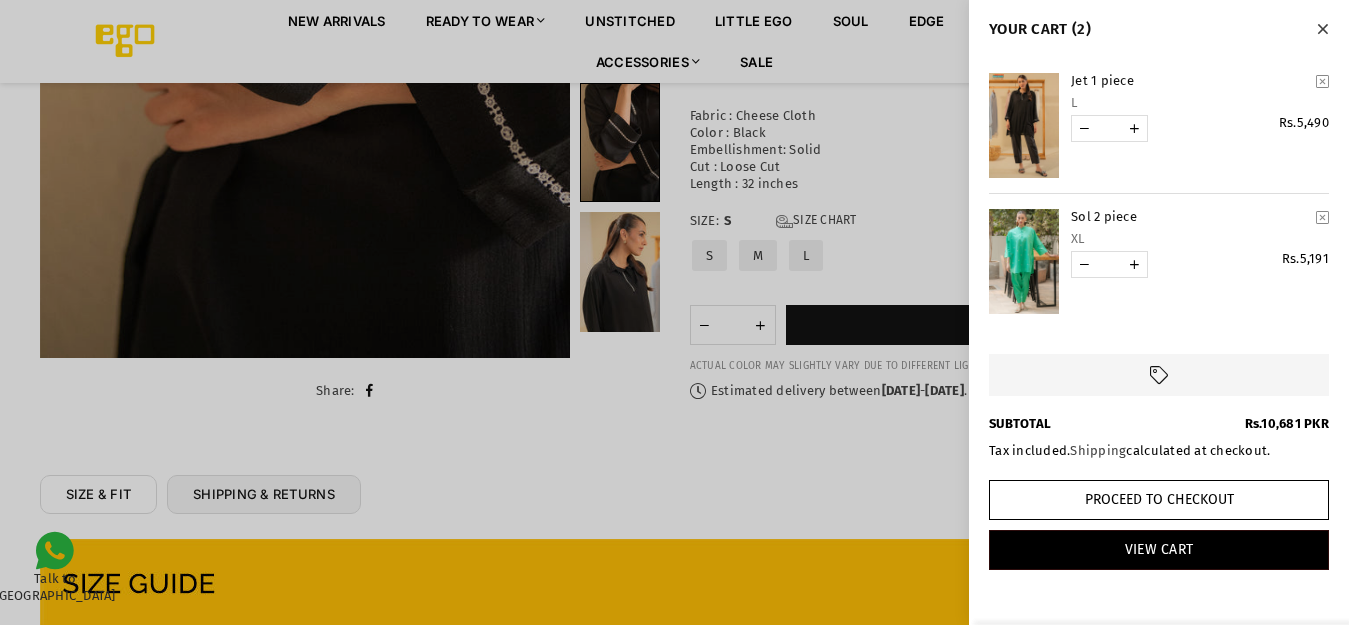 click at bounding box center (1024, 261) 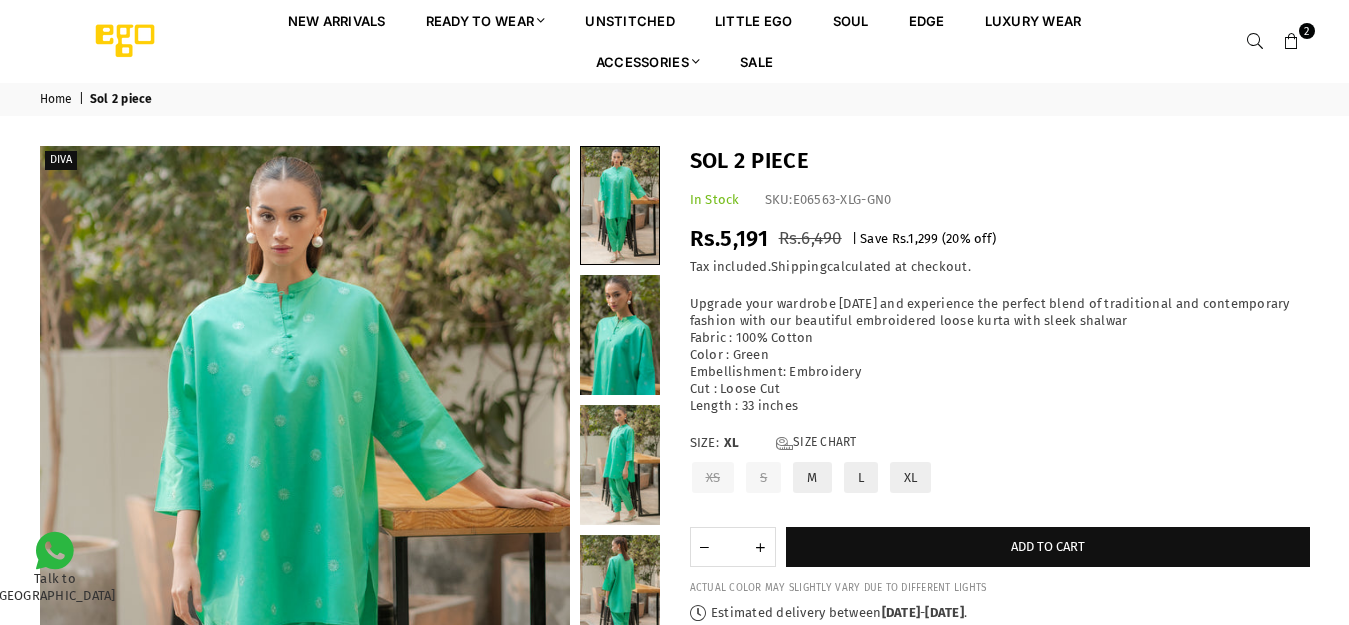 scroll, scrollTop: 0, scrollLeft: 0, axis: both 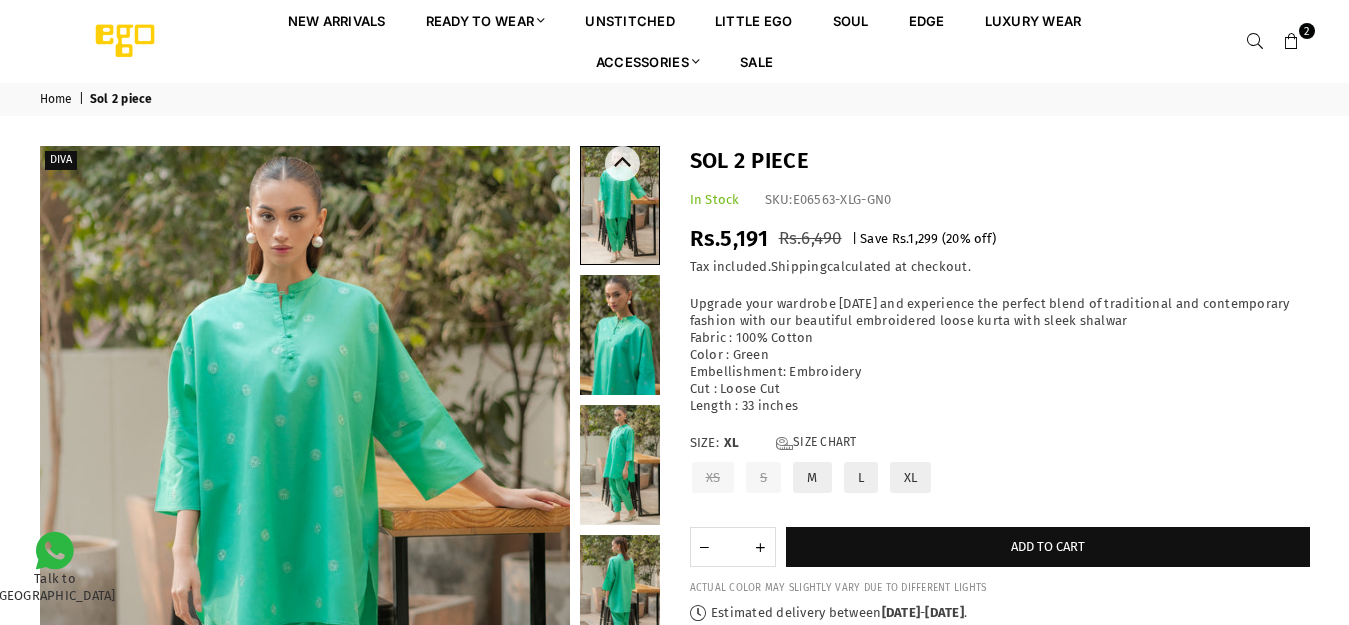 click at bounding box center [620, 335] 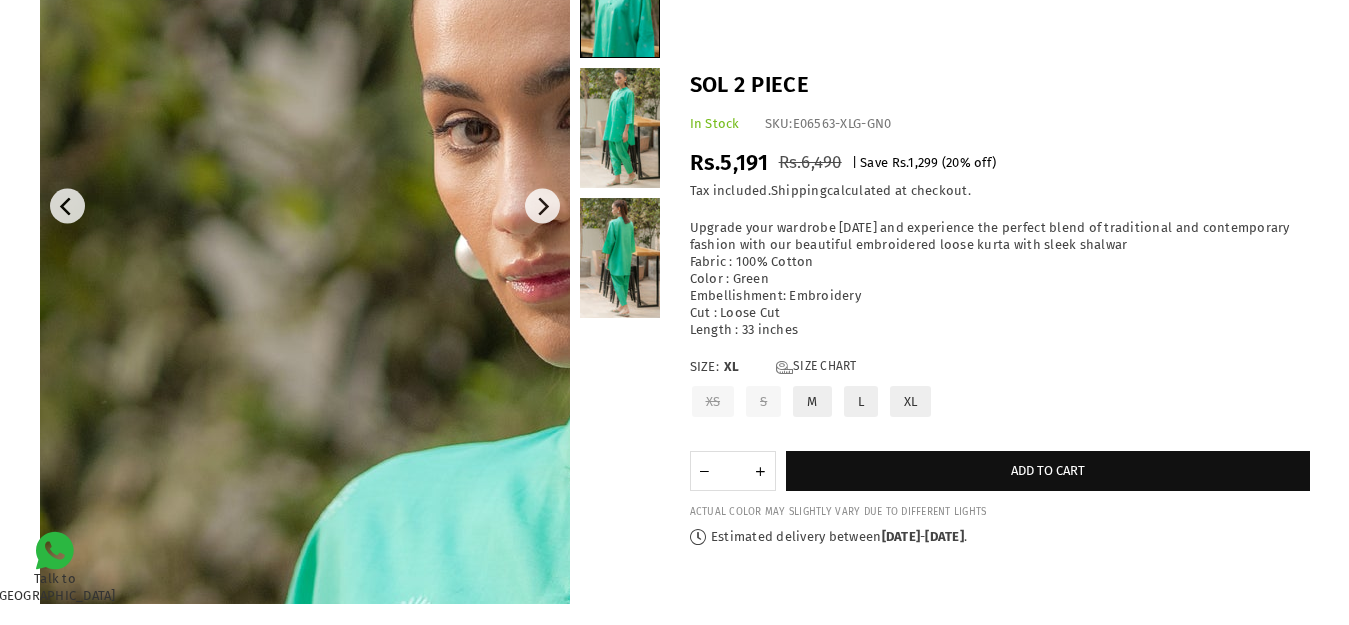 scroll, scrollTop: 382, scrollLeft: 0, axis: vertical 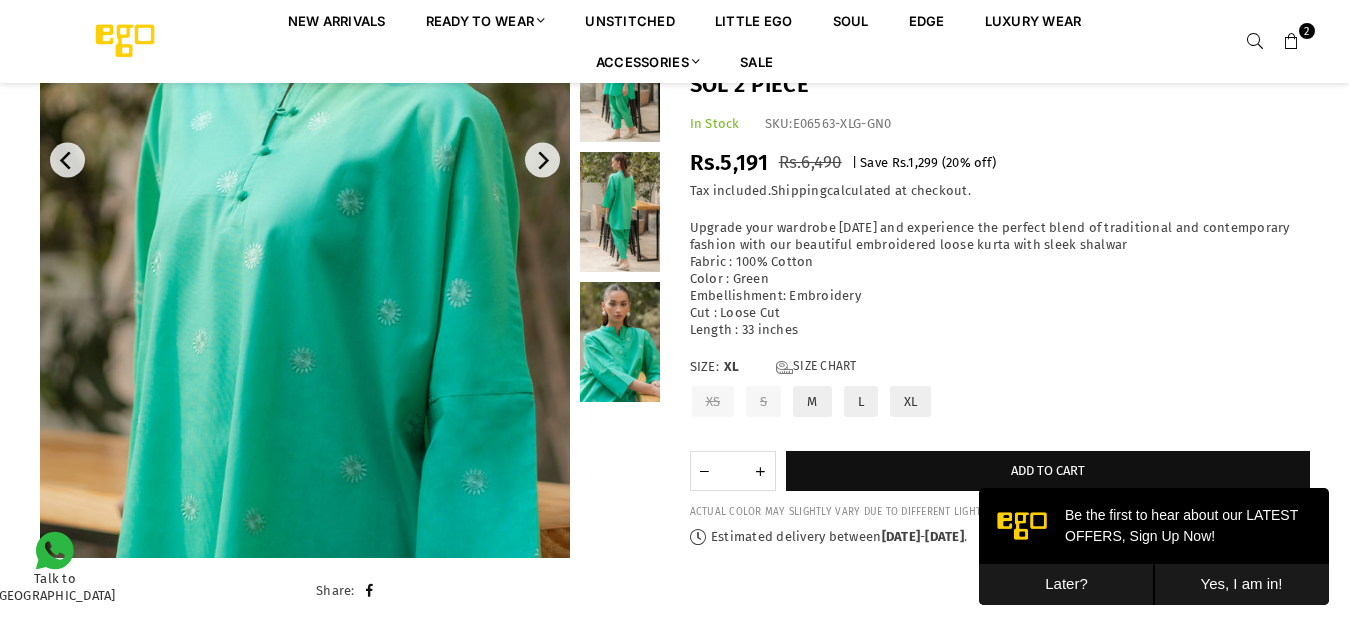 click on "Later?" at bounding box center [1066, 584] 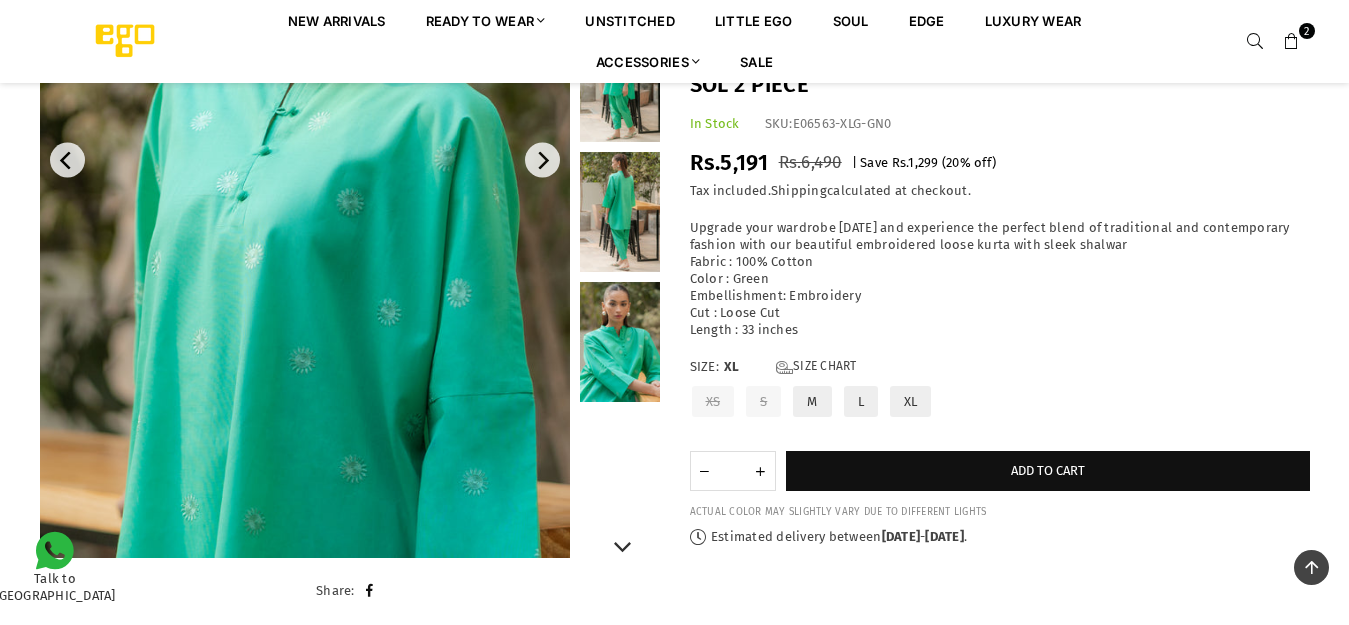 click at bounding box center [620, 212] 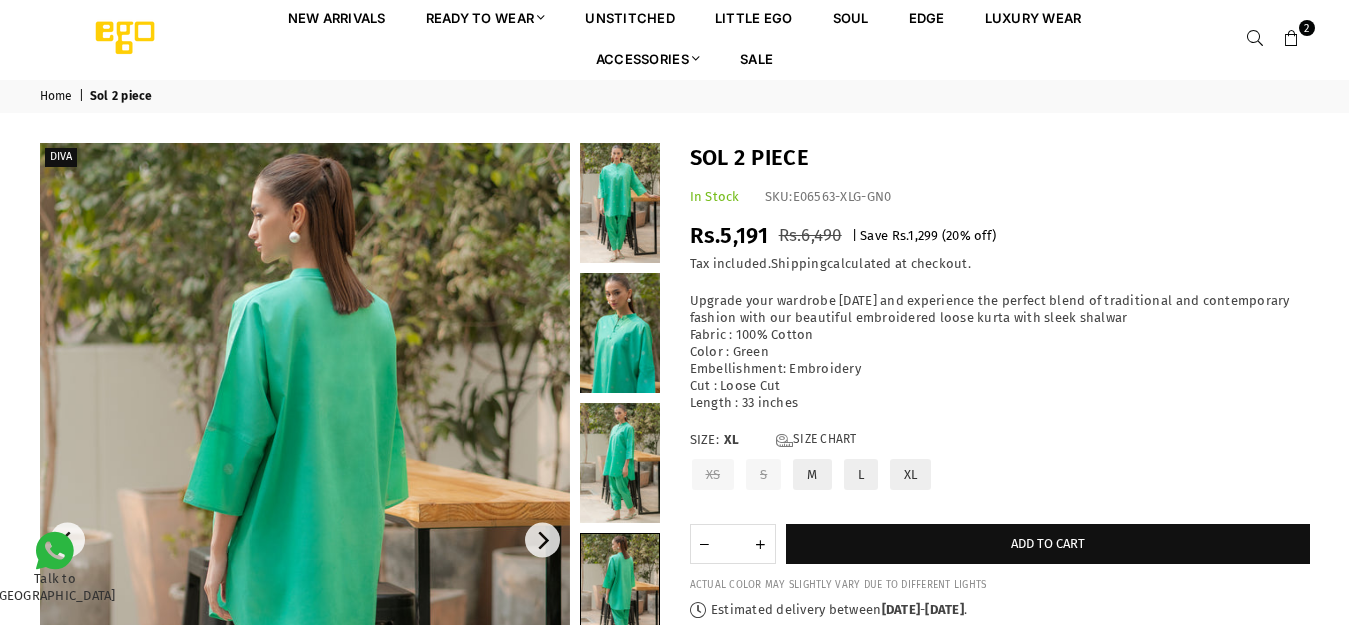 scroll, scrollTop: 0, scrollLeft: 0, axis: both 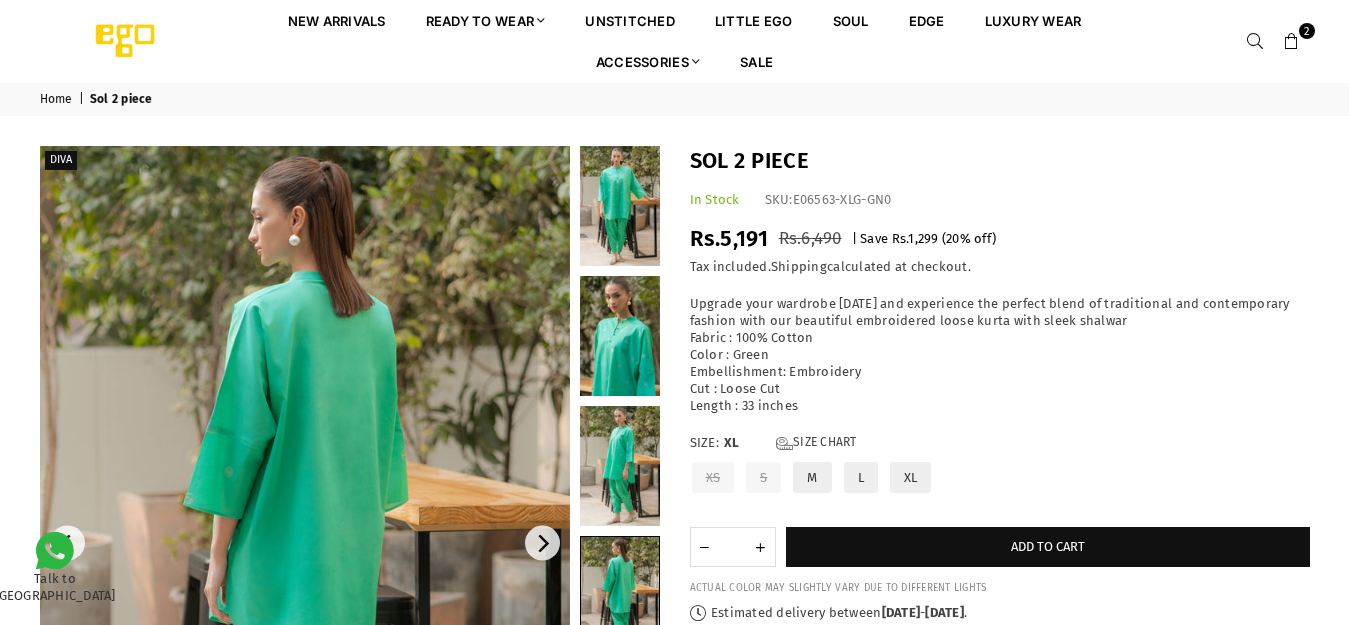 click on "2" at bounding box center (1292, 41) 